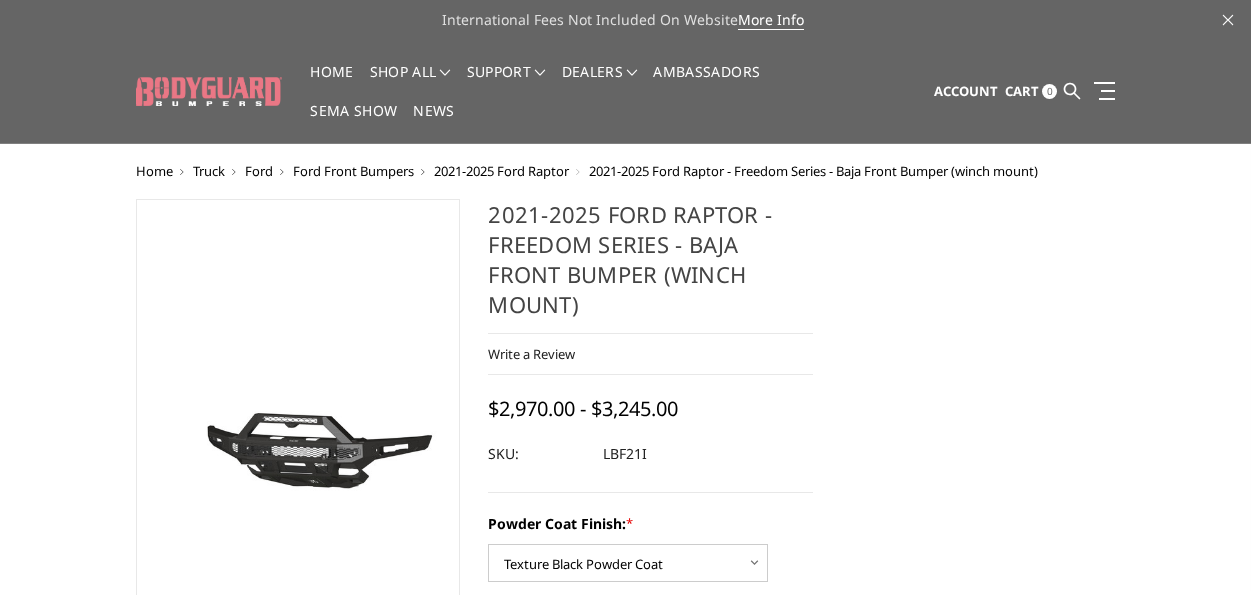 select on "2766" 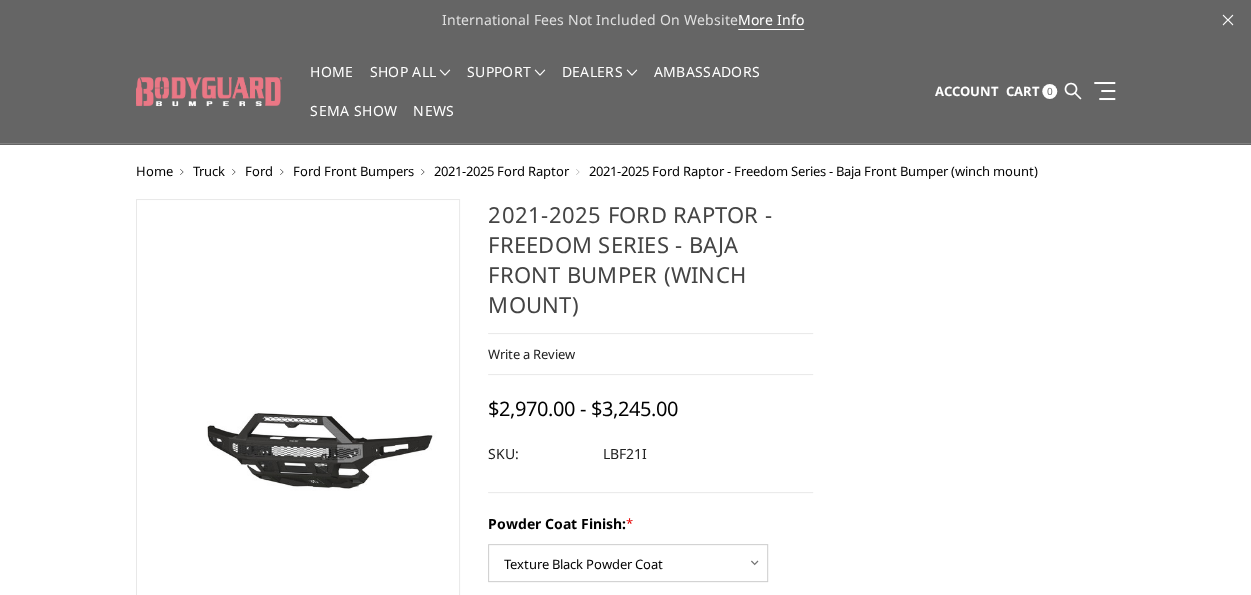 scroll, scrollTop: 0, scrollLeft: 0, axis: both 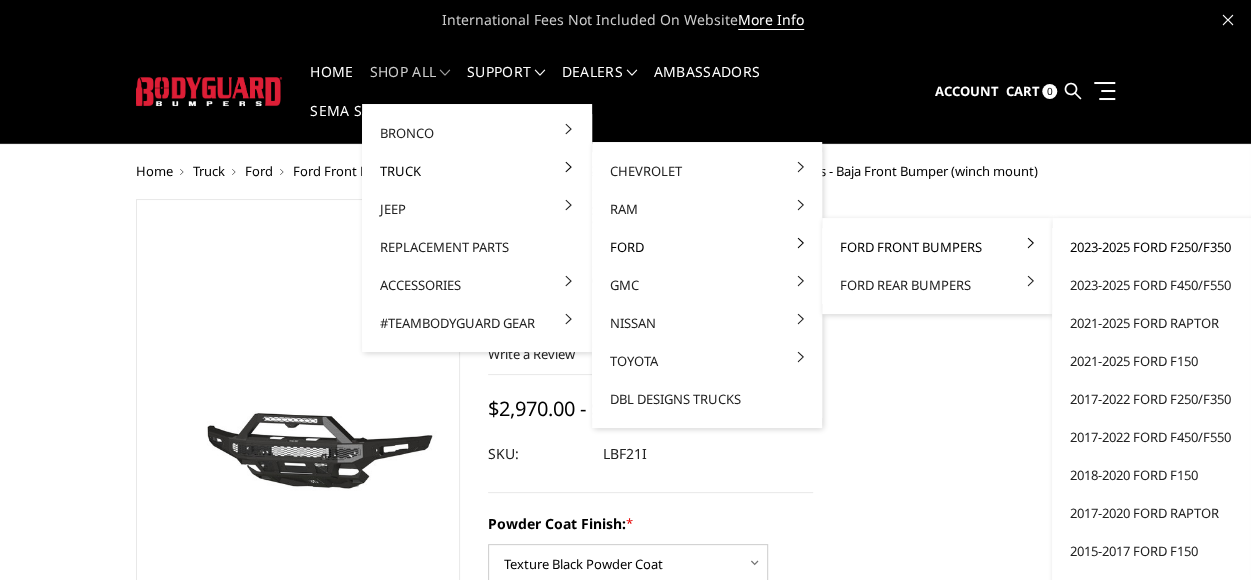 click on "2023-2025 Ford F250/F350" at bounding box center [1167, 247] 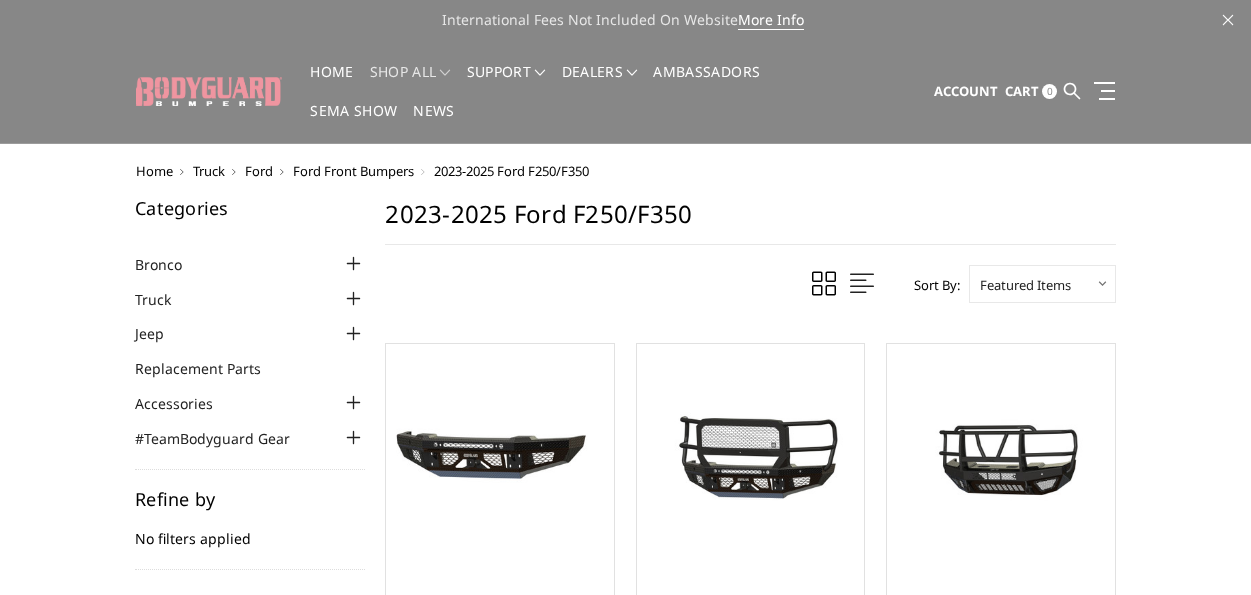 scroll, scrollTop: 0, scrollLeft: 0, axis: both 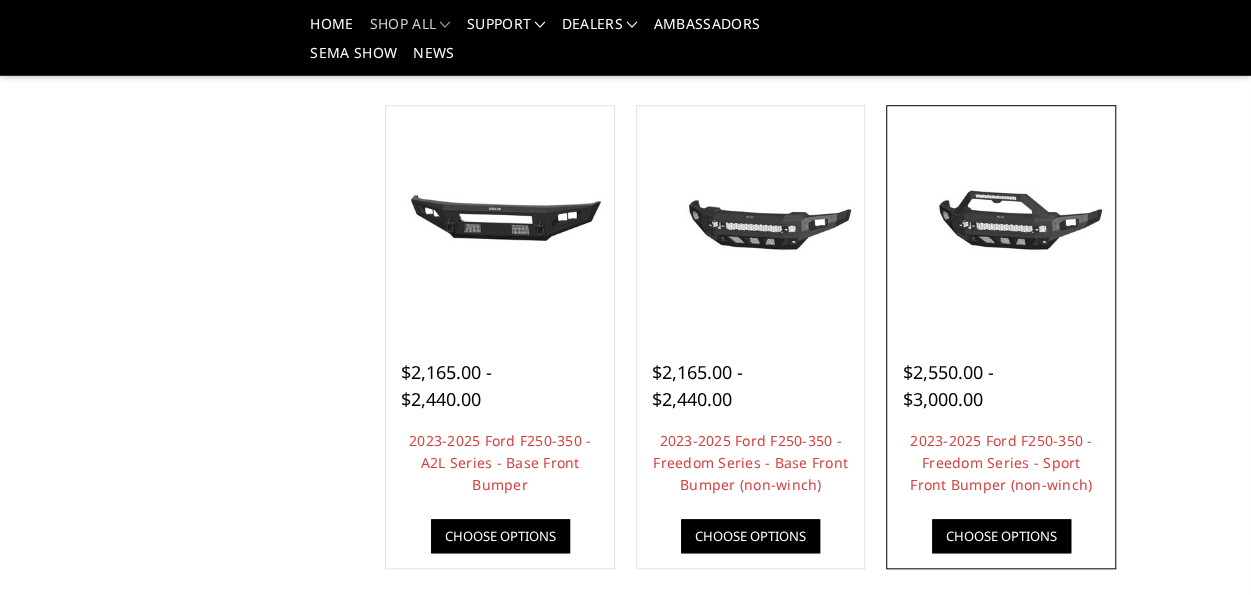 click at bounding box center (1001, 220) 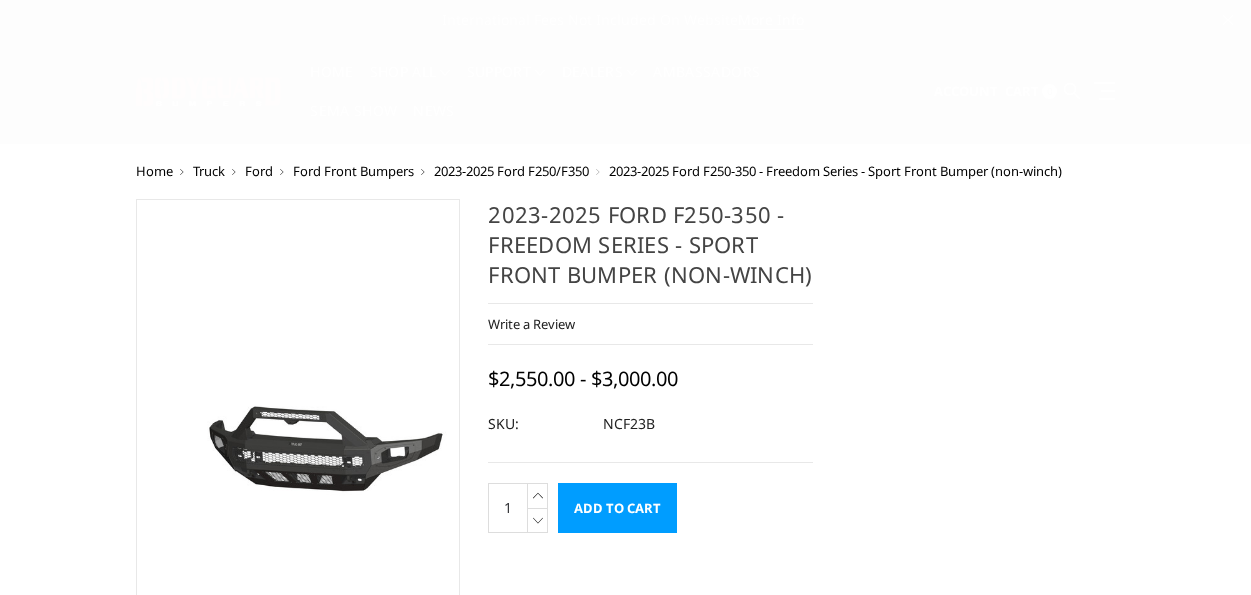 scroll, scrollTop: 0, scrollLeft: 0, axis: both 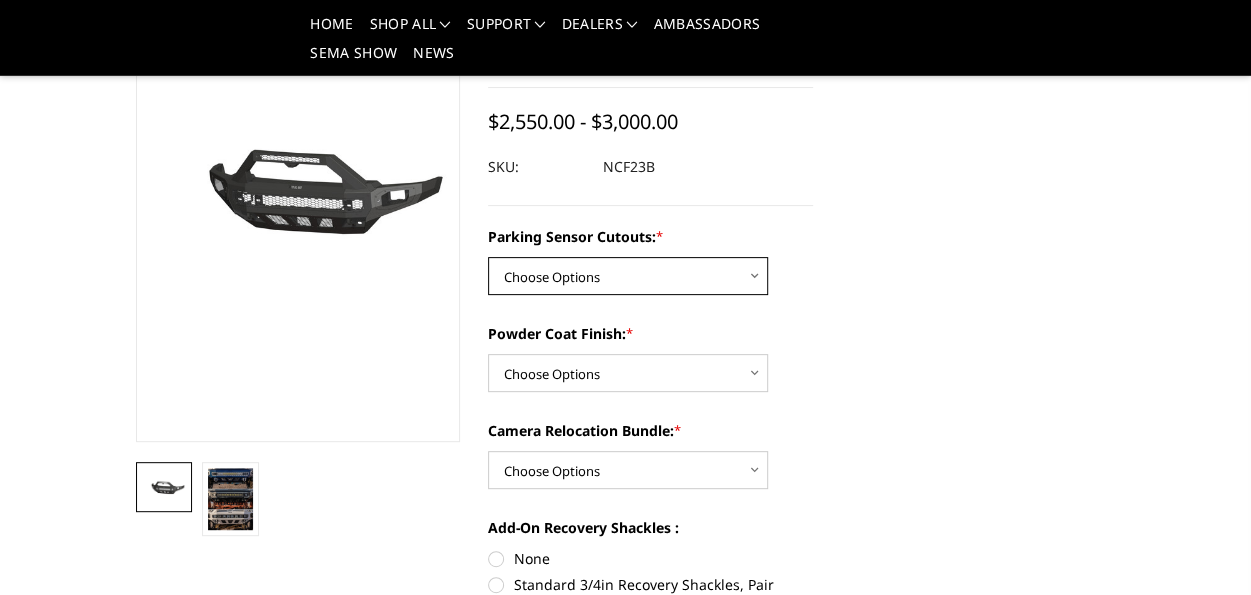 click on "Choose Options
No - Without Parking Sensor Cutouts
Yes - With Parking Sensor Cutouts" at bounding box center [628, 276] 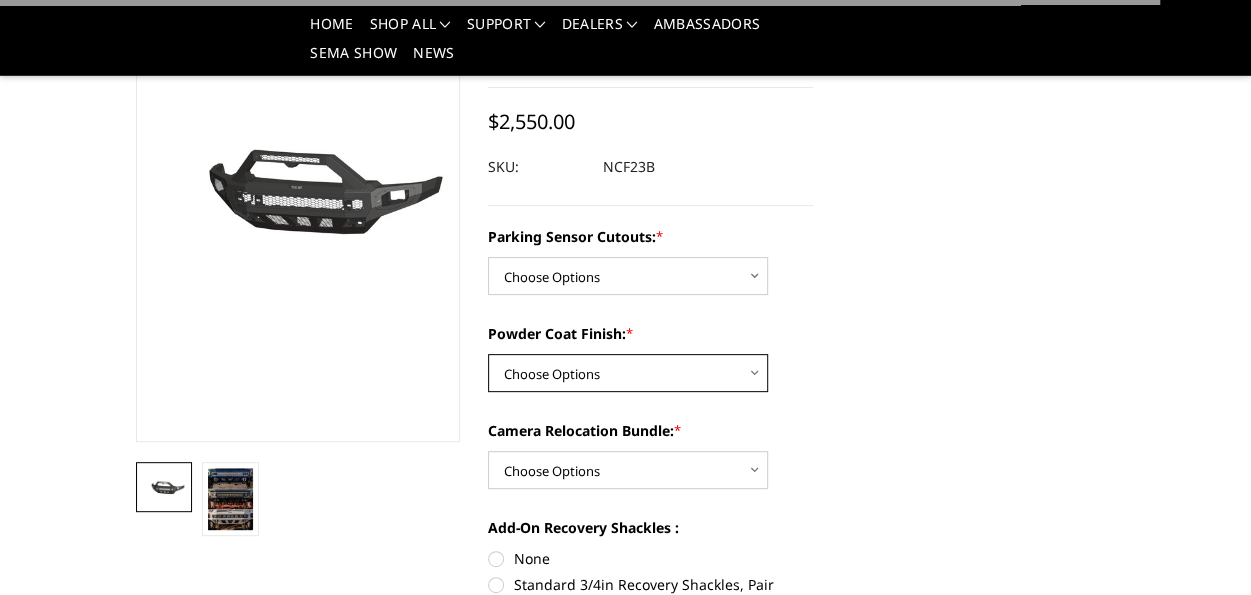 click on "Choose Options
Bare Metal
Textured Black Powder Coat" at bounding box center (628, 373) 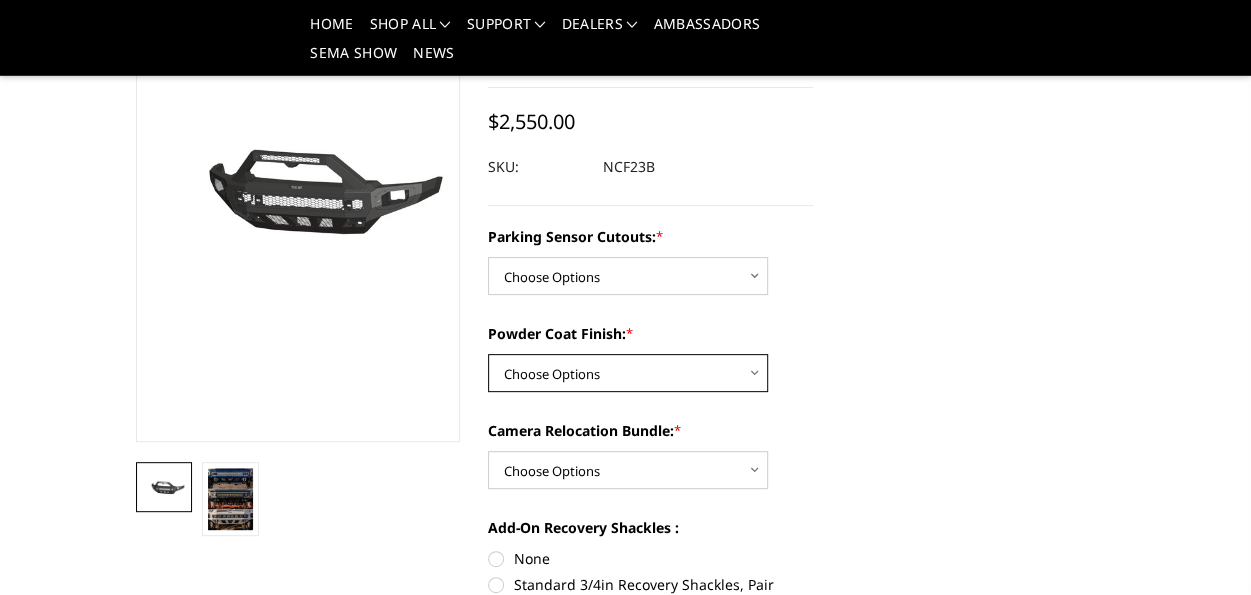 select on "2573" 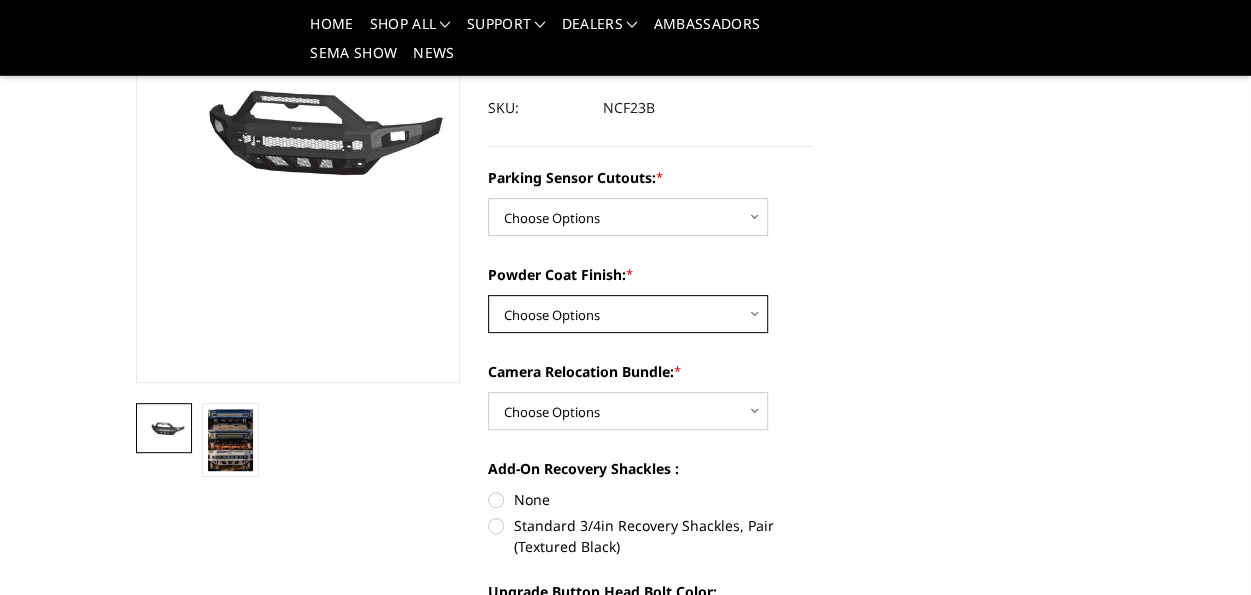 scroll, scrollTop: 258, scrollLeft: 0, axis: vertical 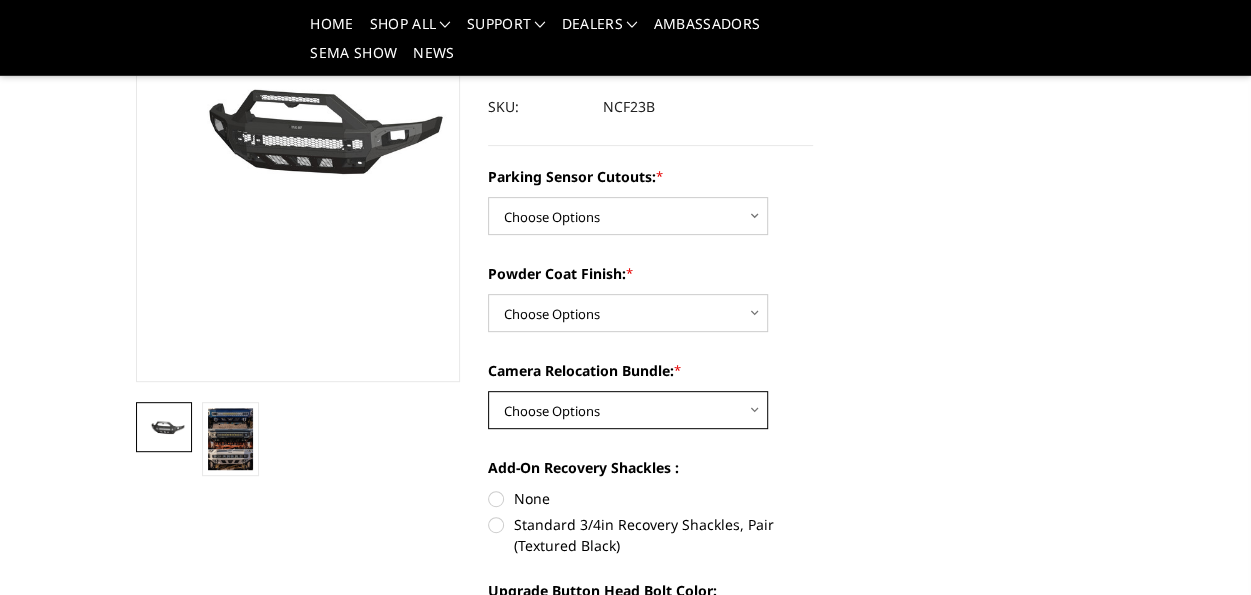 click on "Choose Options
WITH Camera Relocation Bundle
WITHOUT Camera Relocation Bundle" at bounding box center [628, 410] 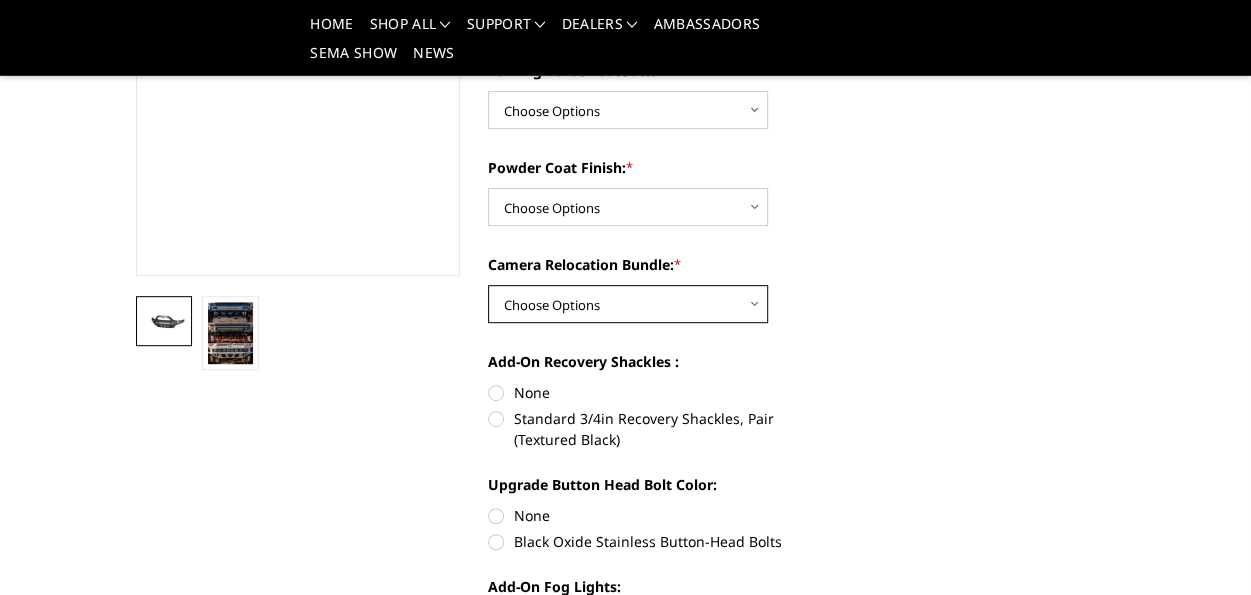 scroll, scrollTop: 396, scrollLeft: 0, axis: vertical 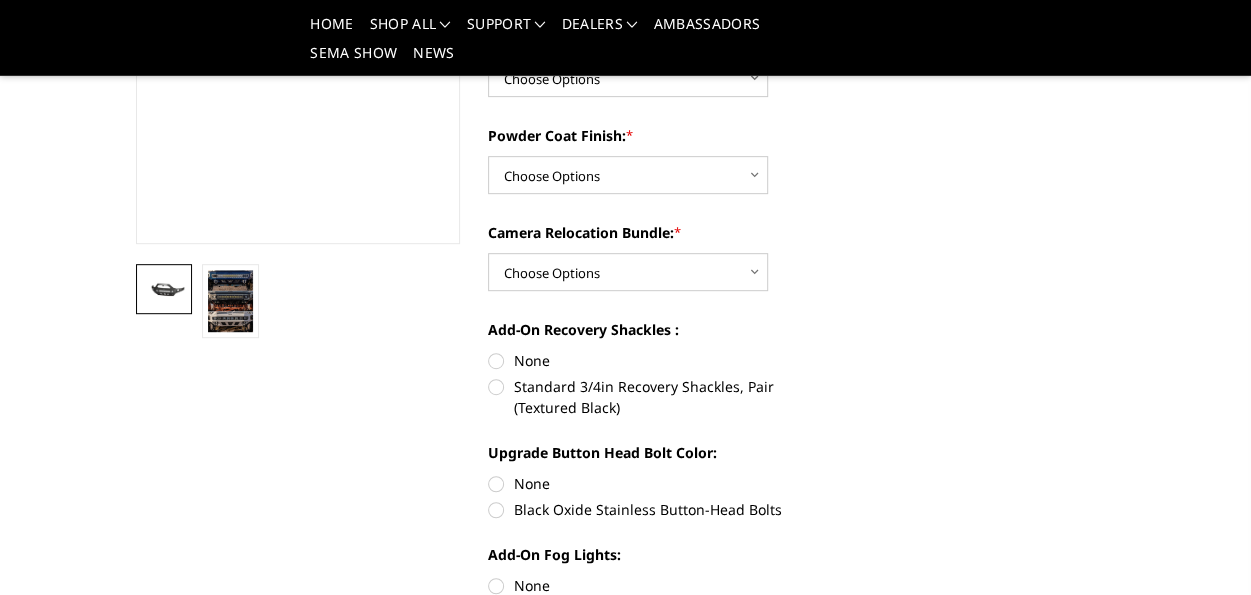 click on "Standard 3/4in Recovery Shackles, Pair (Textured Black)" at bounding box center (650, 397) 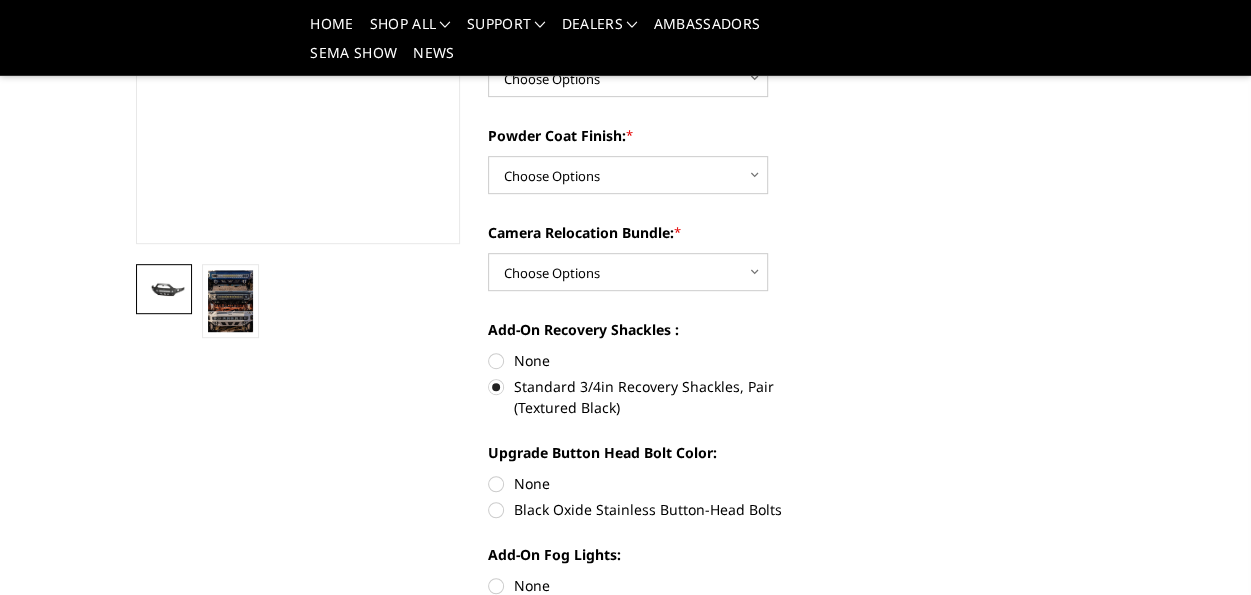 click on "Standard 3/4in Recovery Shackles, Pair (Textured Black)" at bounding box center (650, 397) 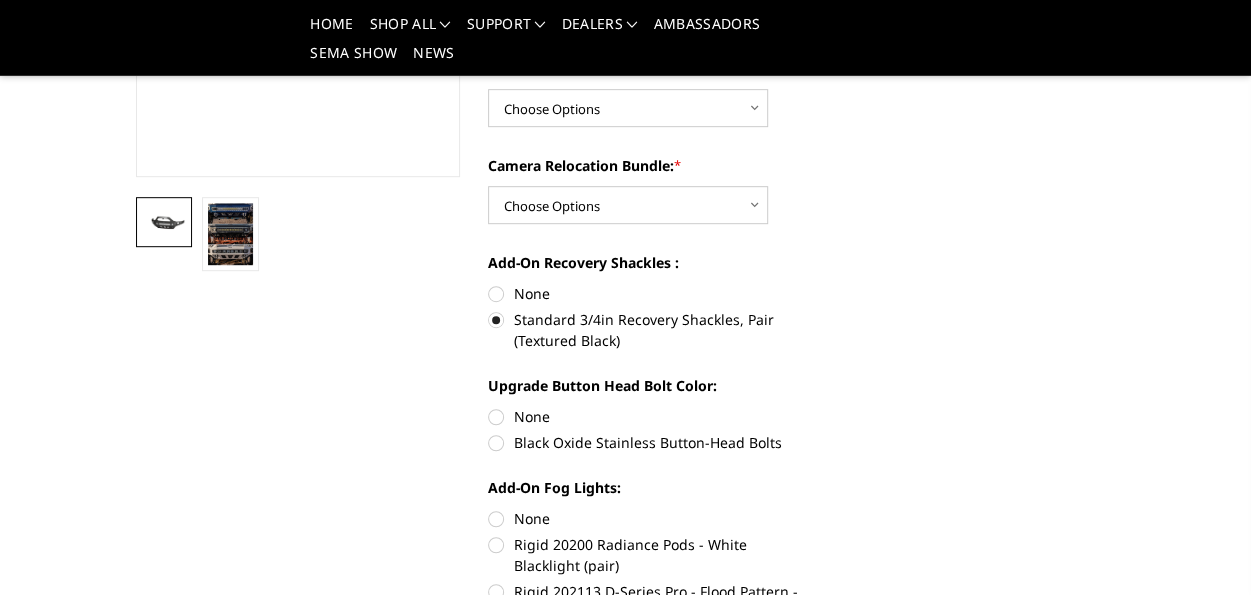 scroll, scrollTop: 466, scrollLeft: 0, axis: vertical 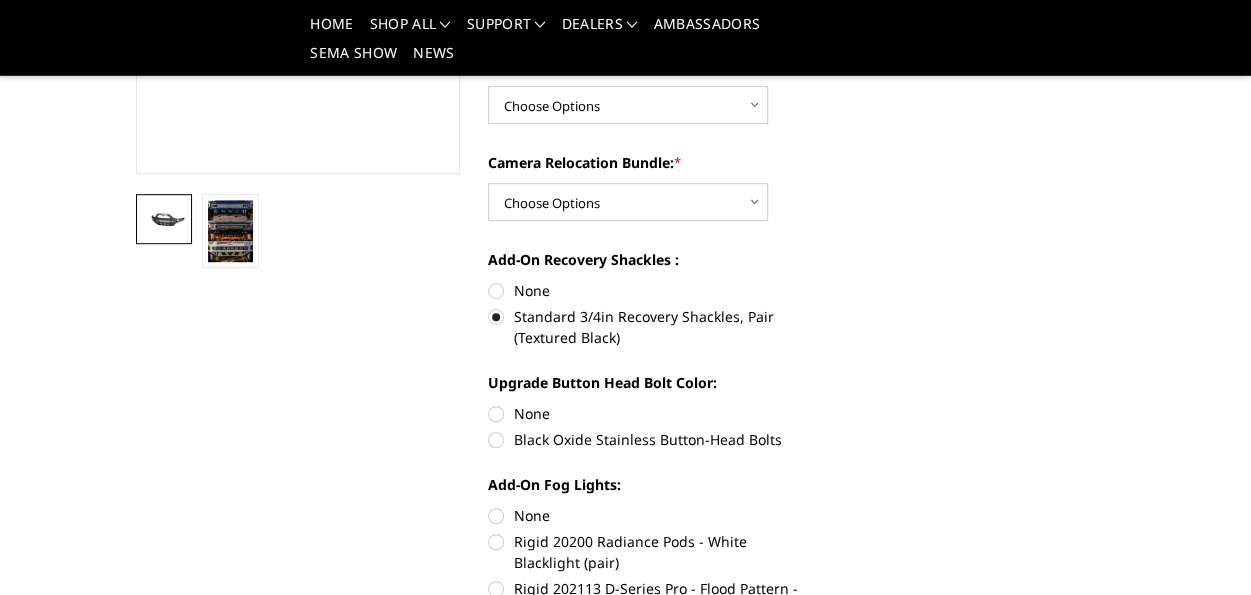 click on "Black Oxide Stainless Button-Head Bolts" at bounding box center [650, 439] 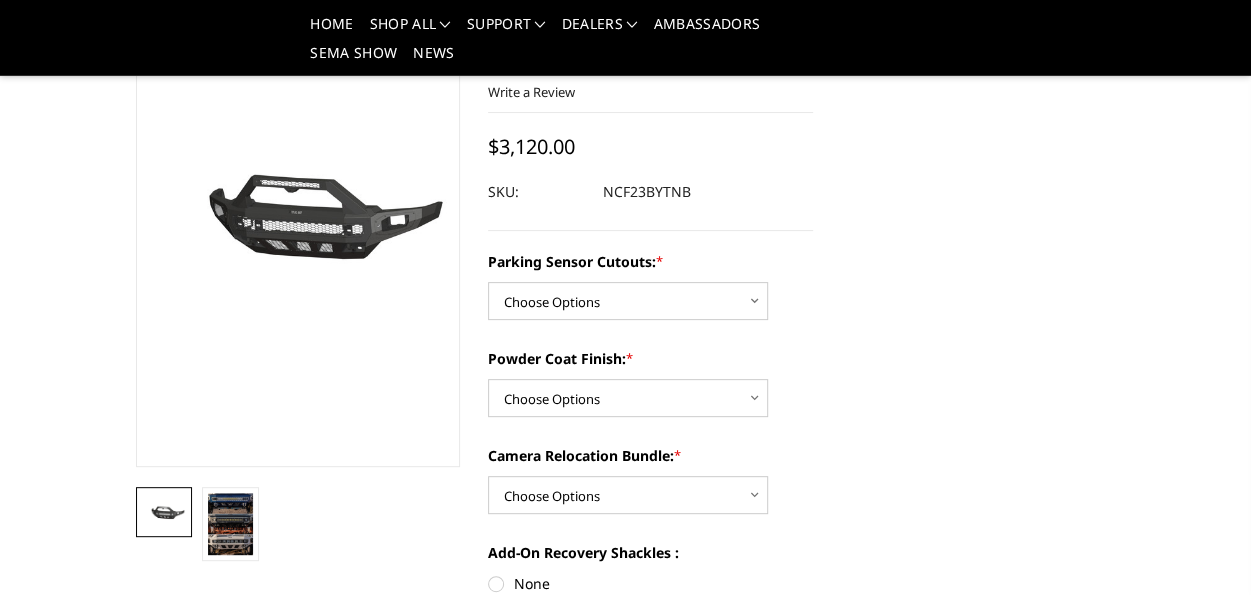 scroll, scrollTop: 172, scrollLeft: 0, axis: vertical 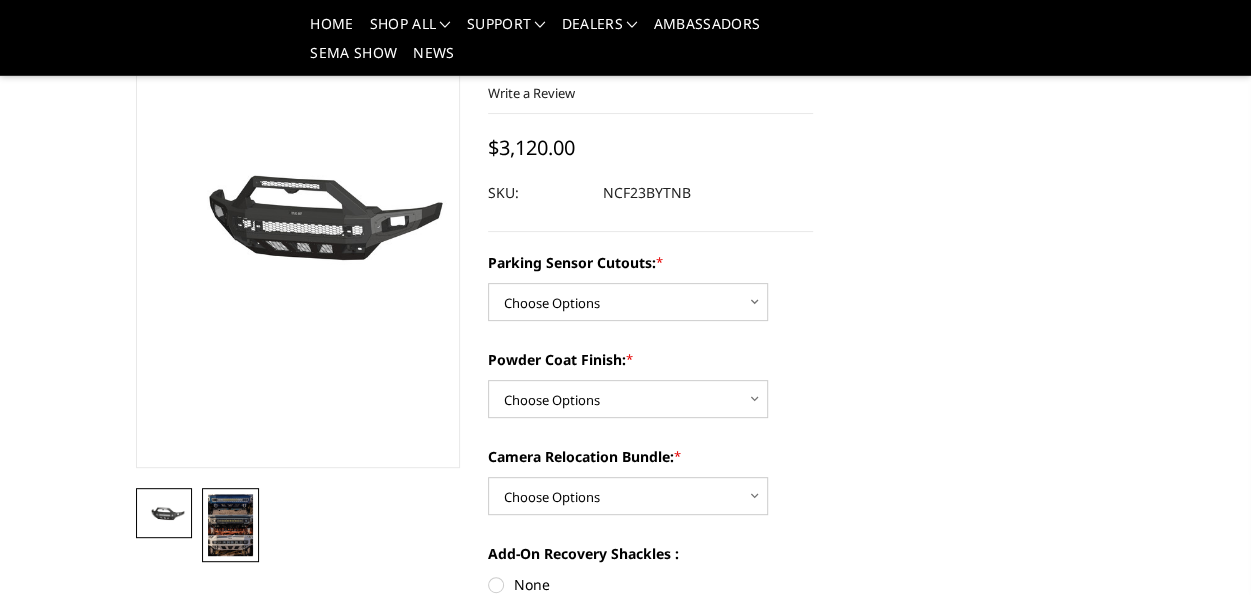 click at bounding box center (230, 525) 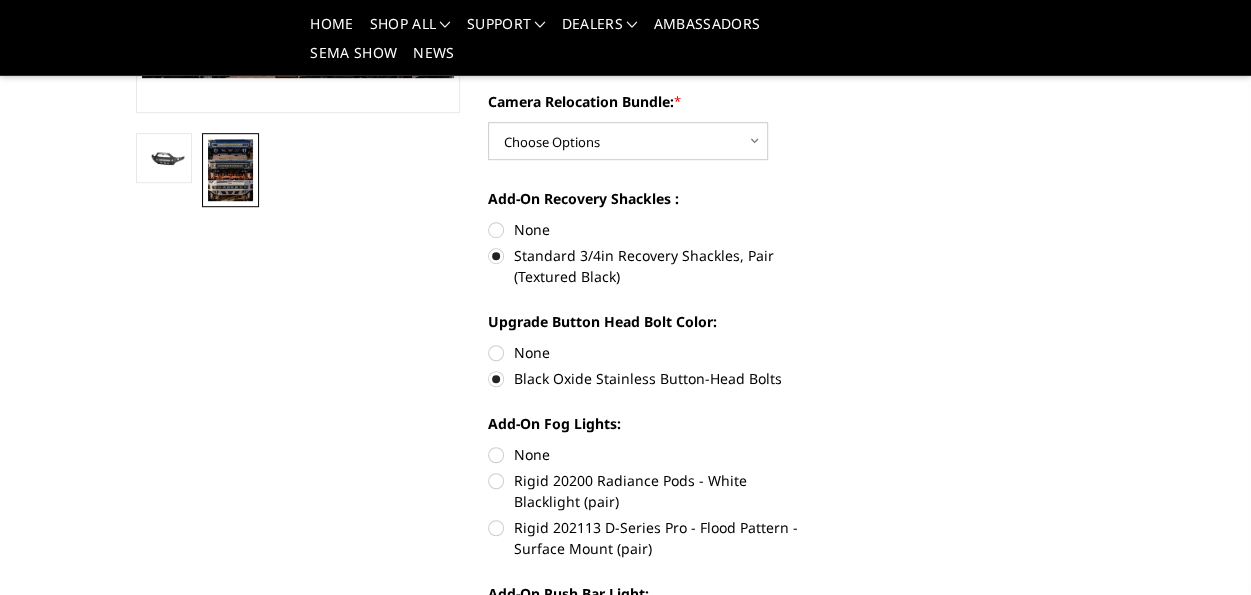 scroll, scrollTop: 625, scrollLeft: 0, axis: vertical 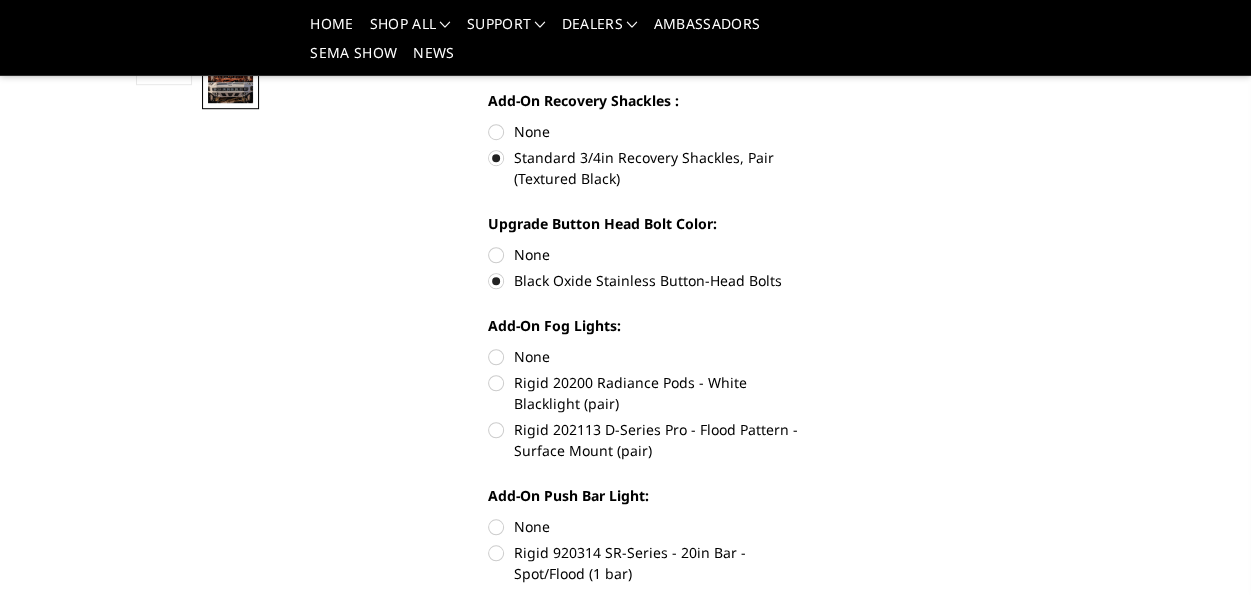 click on "Rigid 20200 Radiance Pods - White Blacklight (pair)" at bounding box center [650, 393] 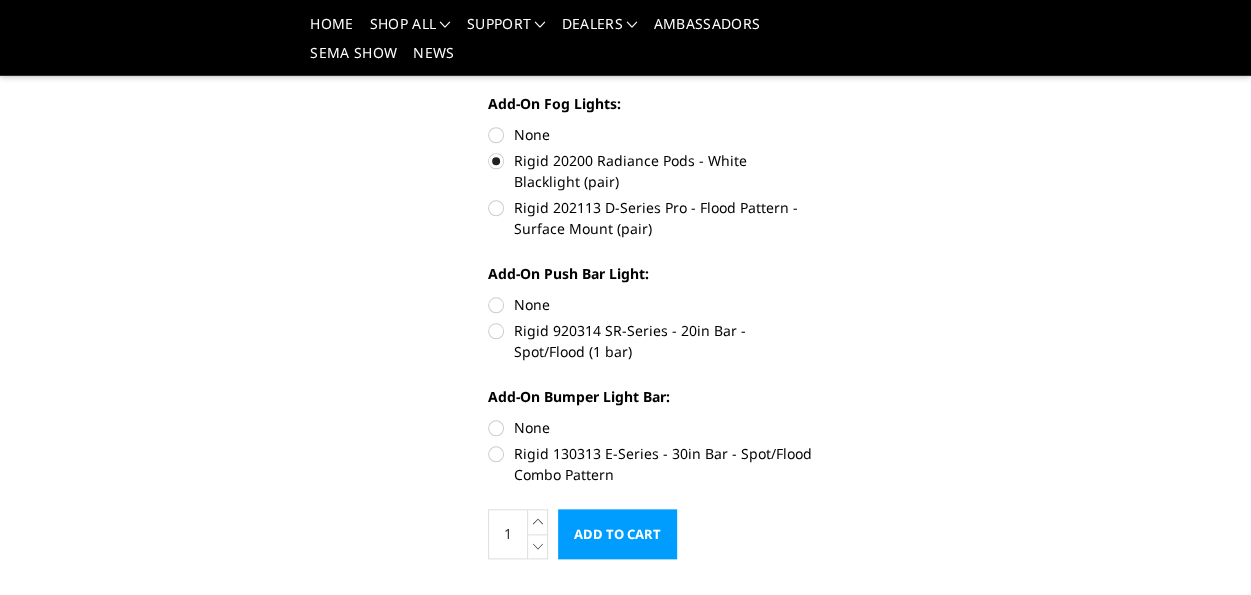 scroll, scrollTop: 848, scrollLeft: 0, axis: vertical 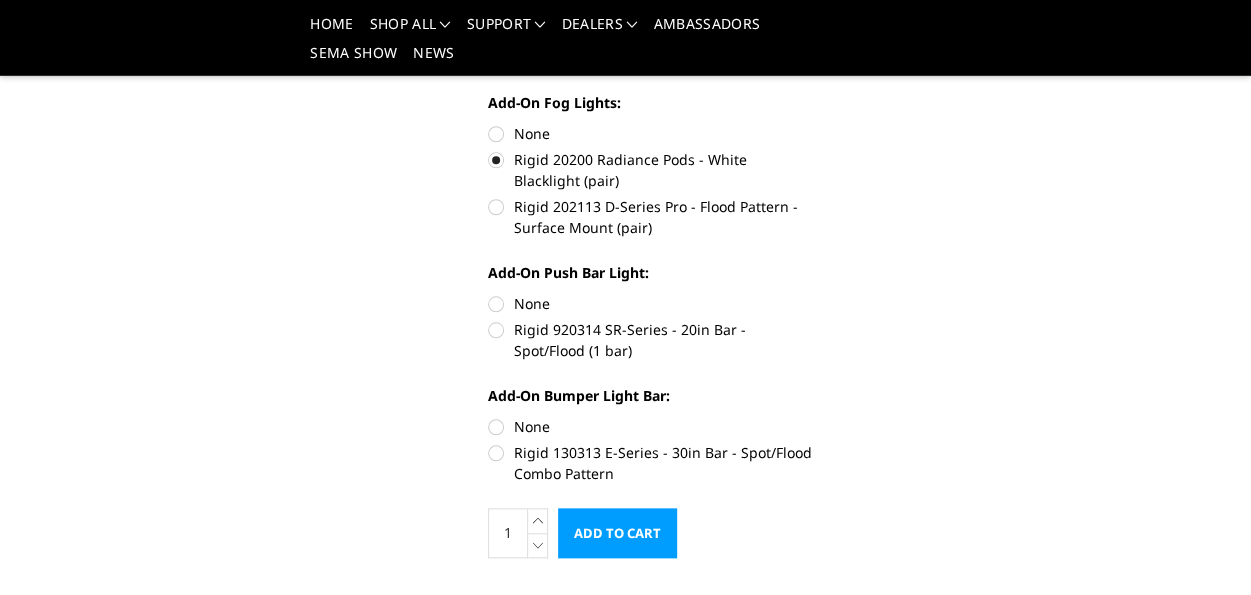 click on "Rigid 920314 SR-Series - 20in Bar - Spot/Flood (1 bar)" at bounding box center (650, 340) 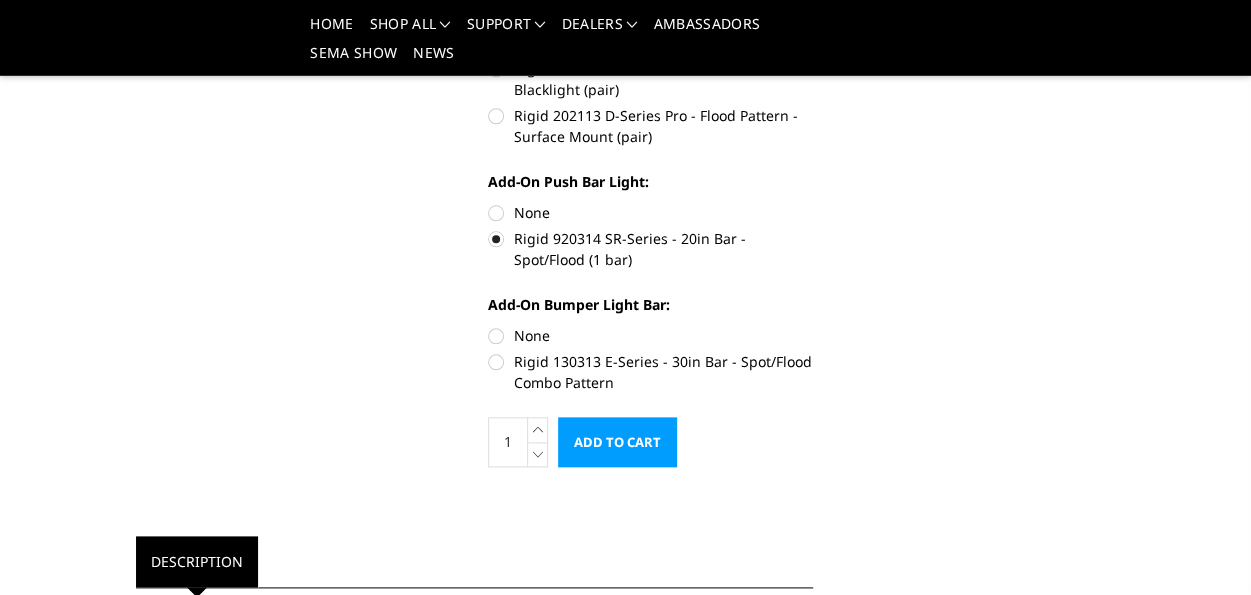 scroll, scrollTop: 940, scrollLeft: 0, axis: vertical 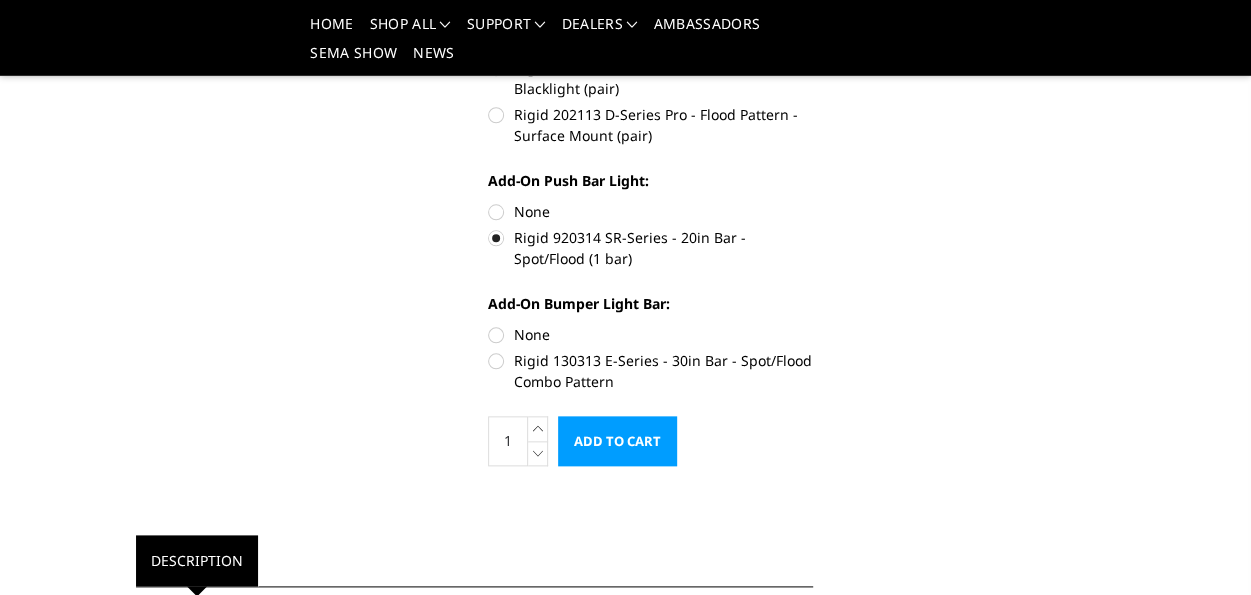 click on "Rigid 130313 E-Series - 30in Bar - Spot/Flood Combo Pattern" at bounding box center (650, 371) 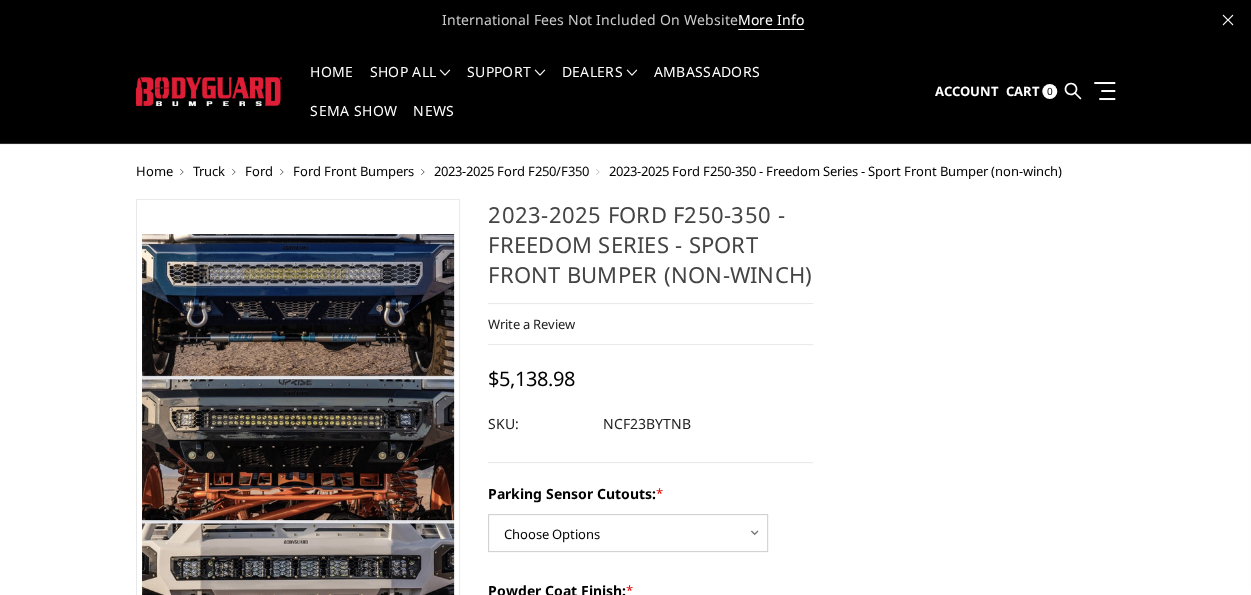 scroll, scrollTop: 103, scrollLeft: 0, axis: vertical 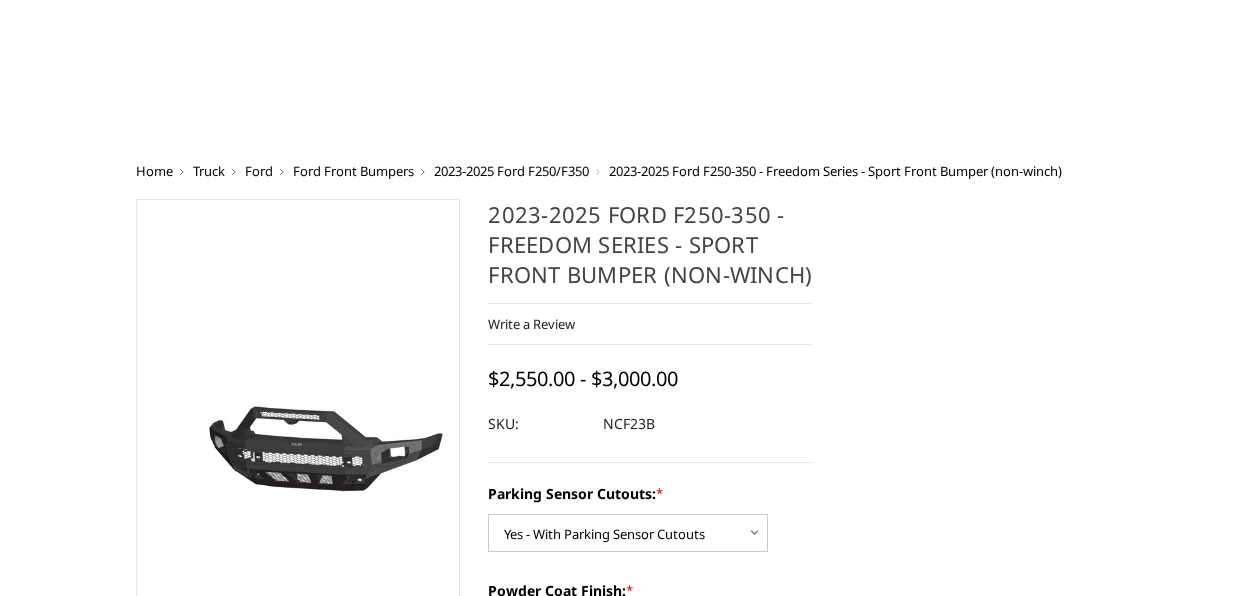 select on "[NUMBER]" 